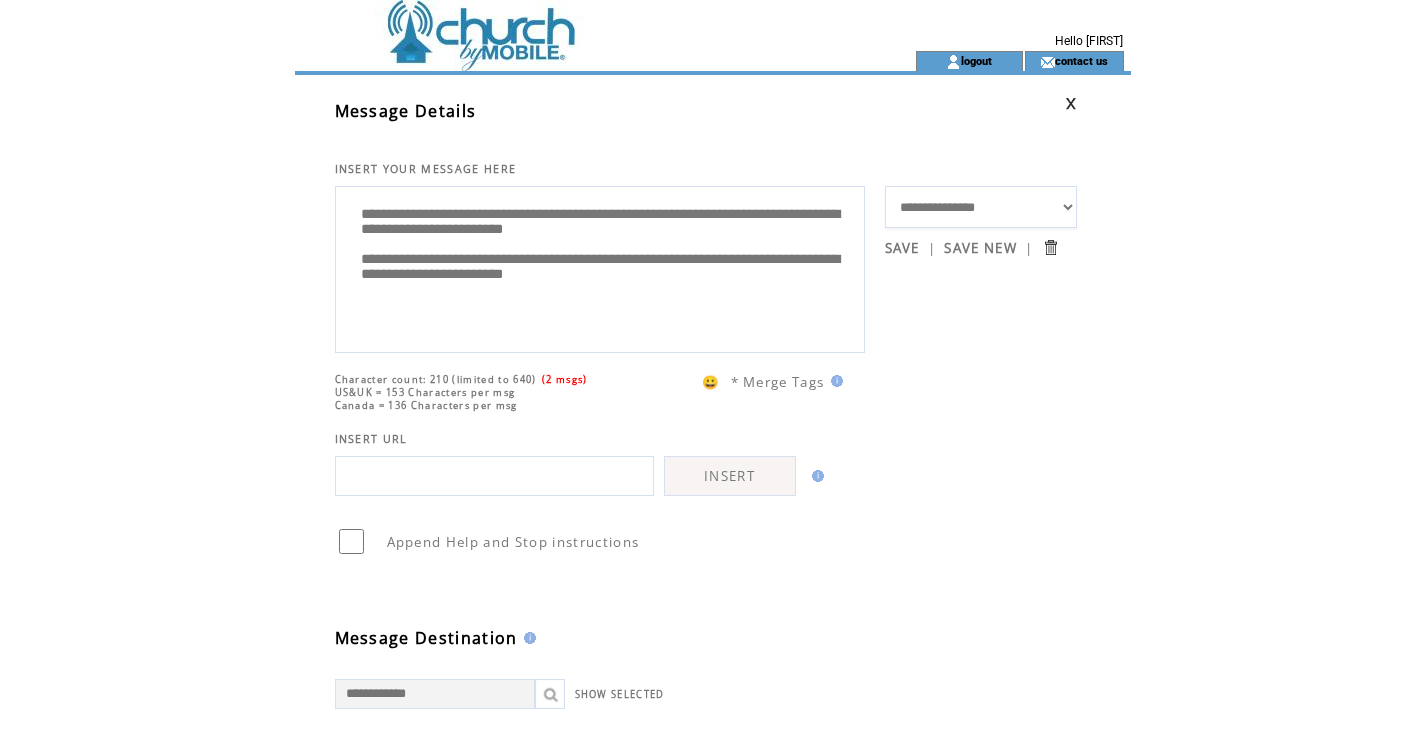 scroll, scrollTop: 1, scrollLeft: 0, axis: vertical 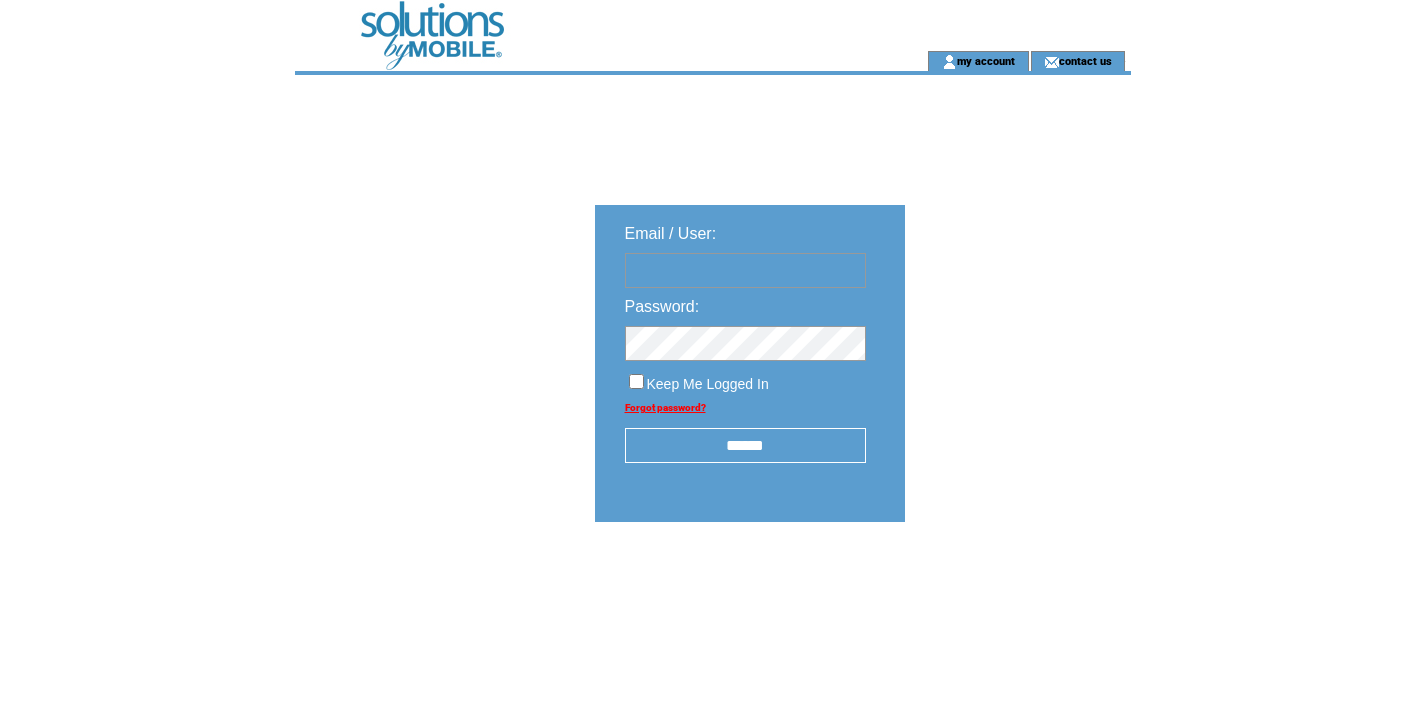 type on "**********" 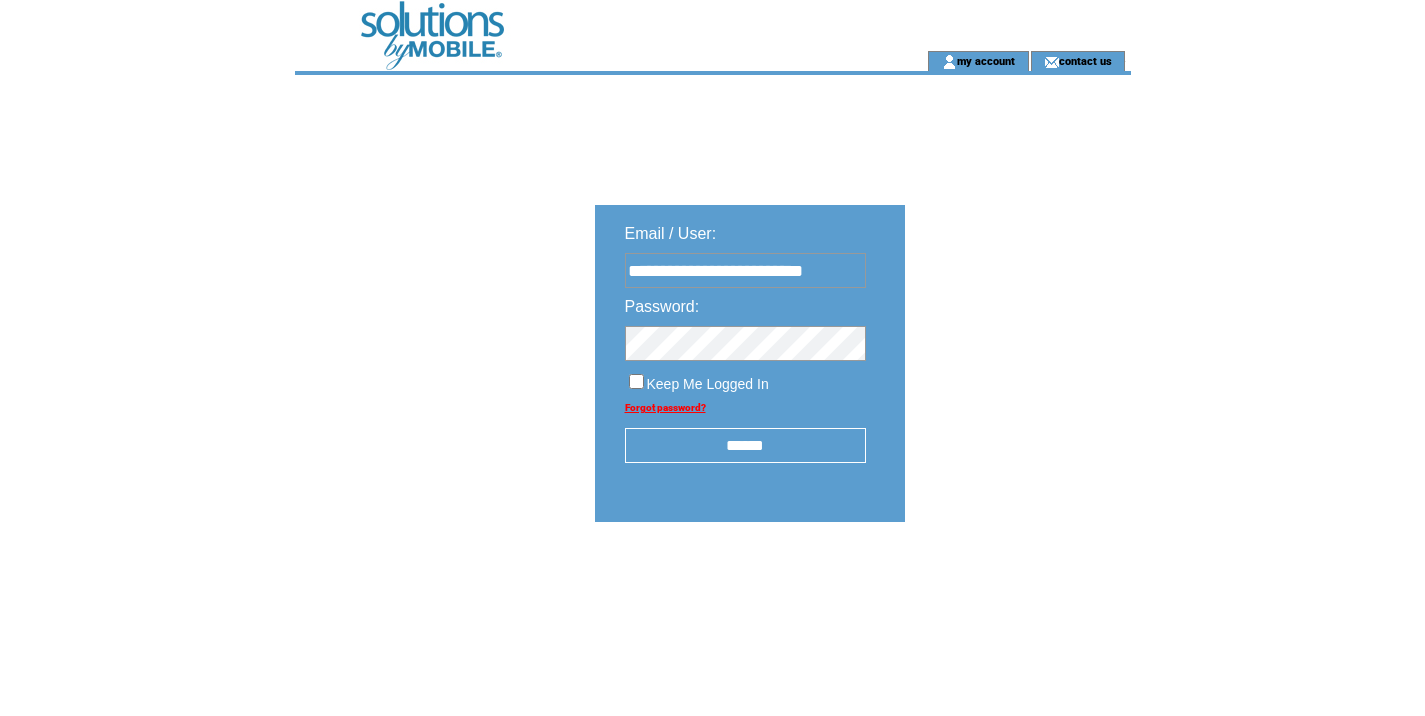 click on "******" at bounding box center (745, 445) 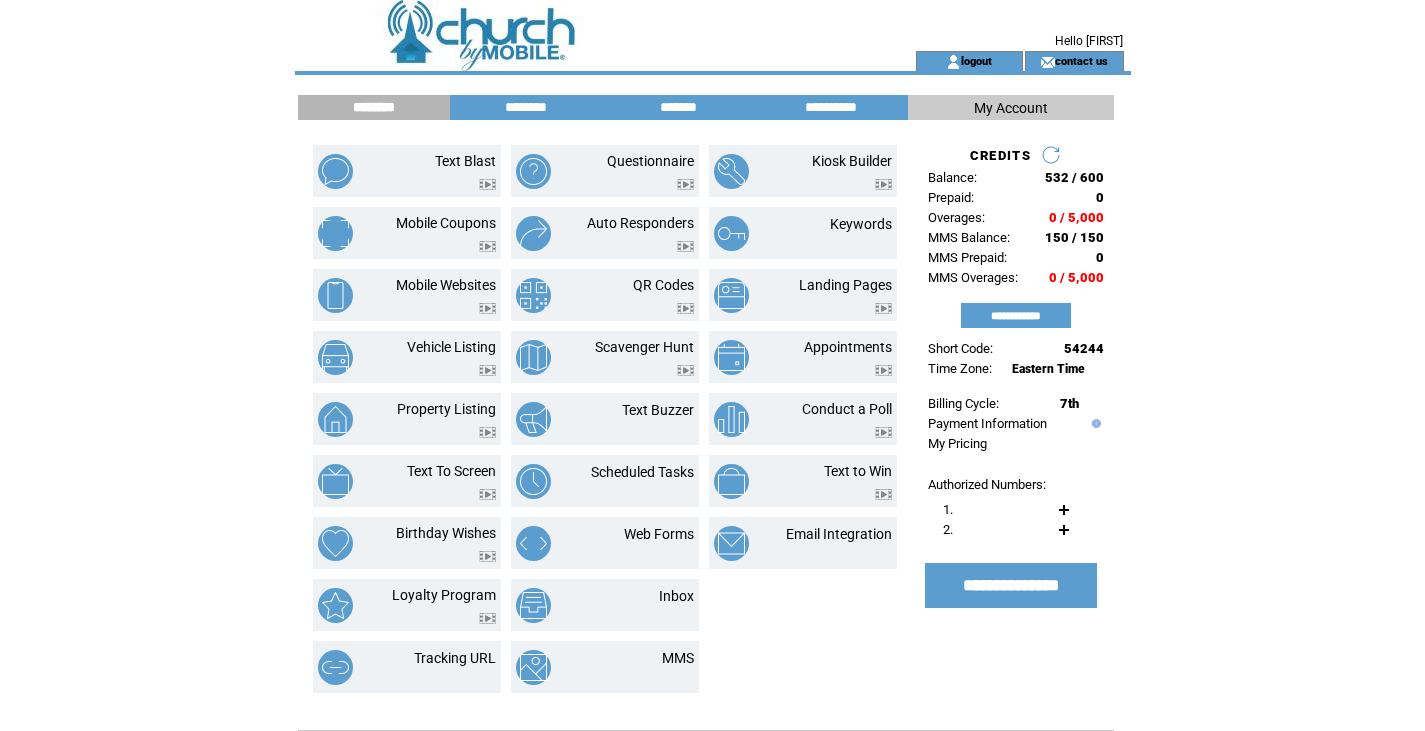 scroll, scrollTop: 0, scrollLeft: 0, axis: both 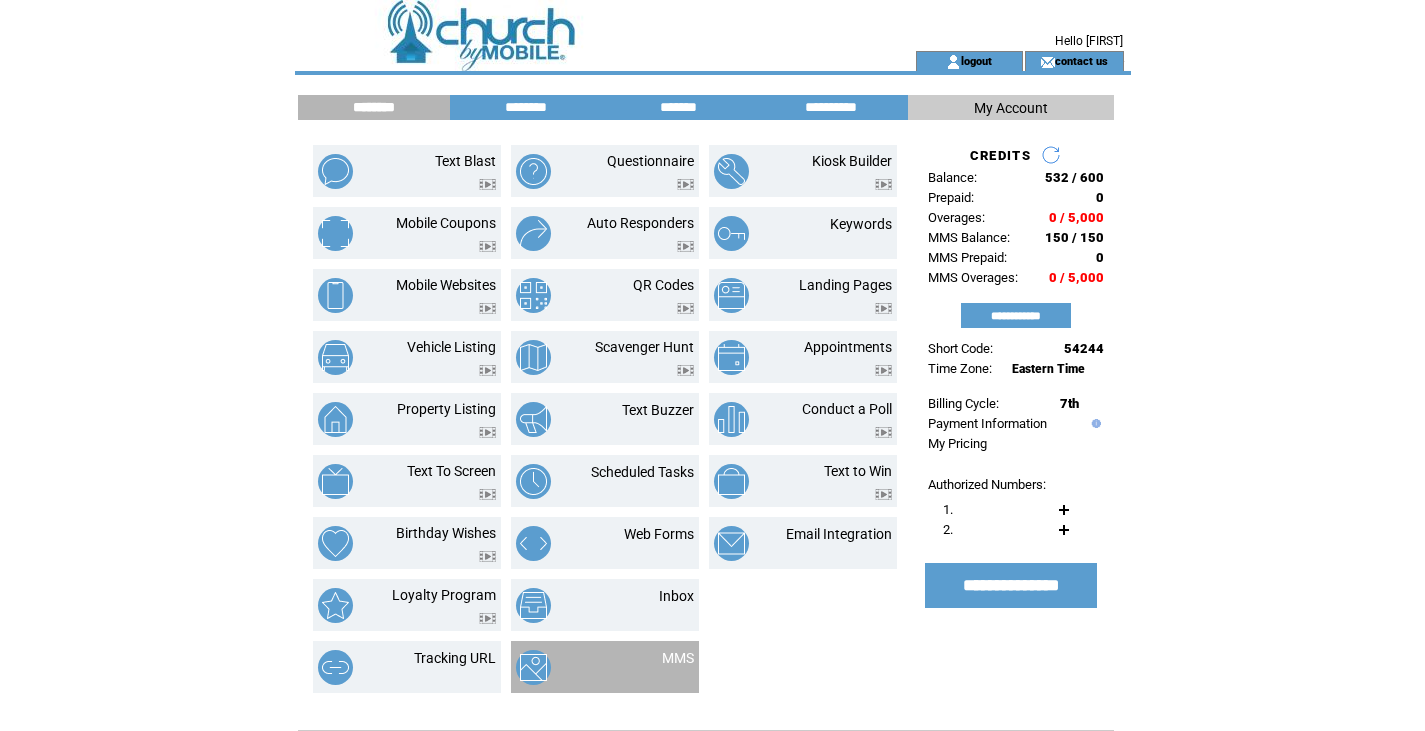 click on "MMS" at bounding box center [653, 667] 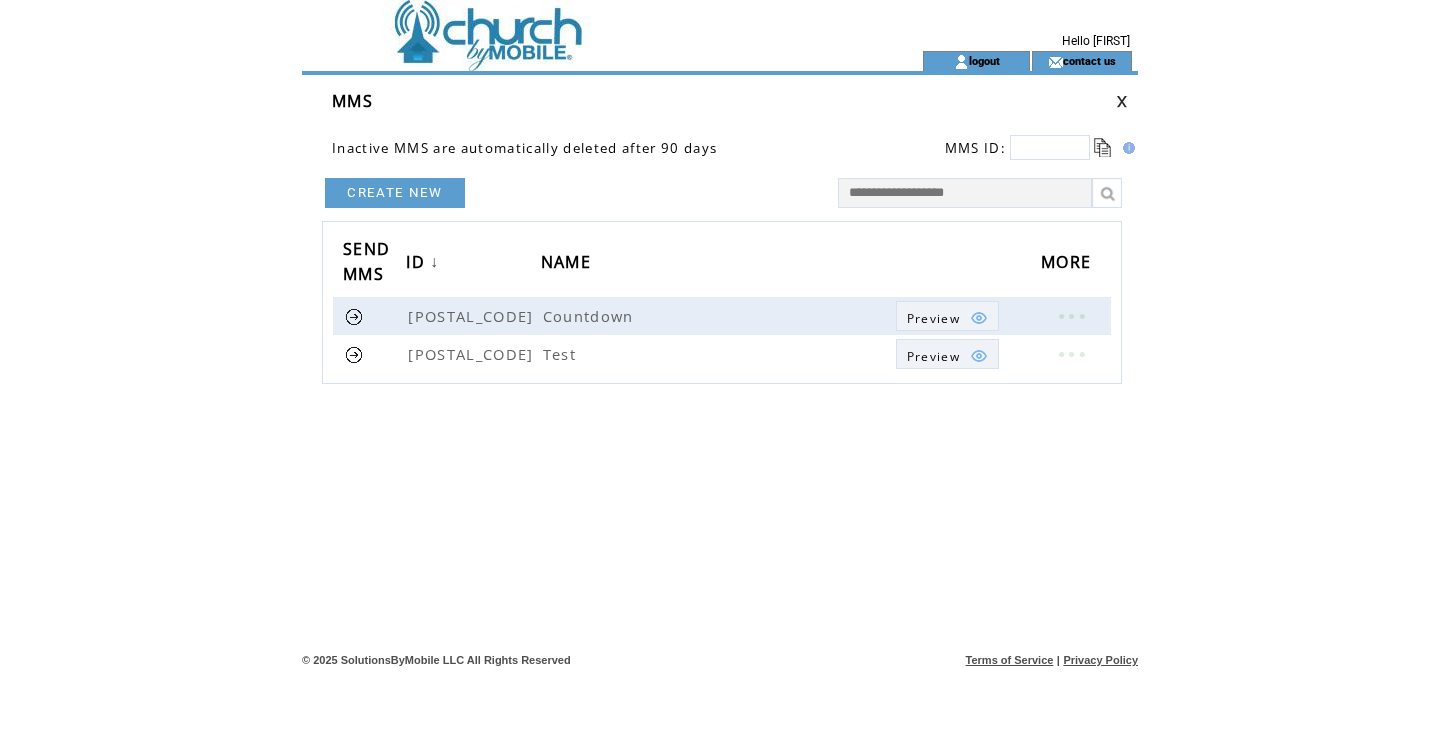 scroll, scrollTop: 0, scrollLeft: 0, axis: both 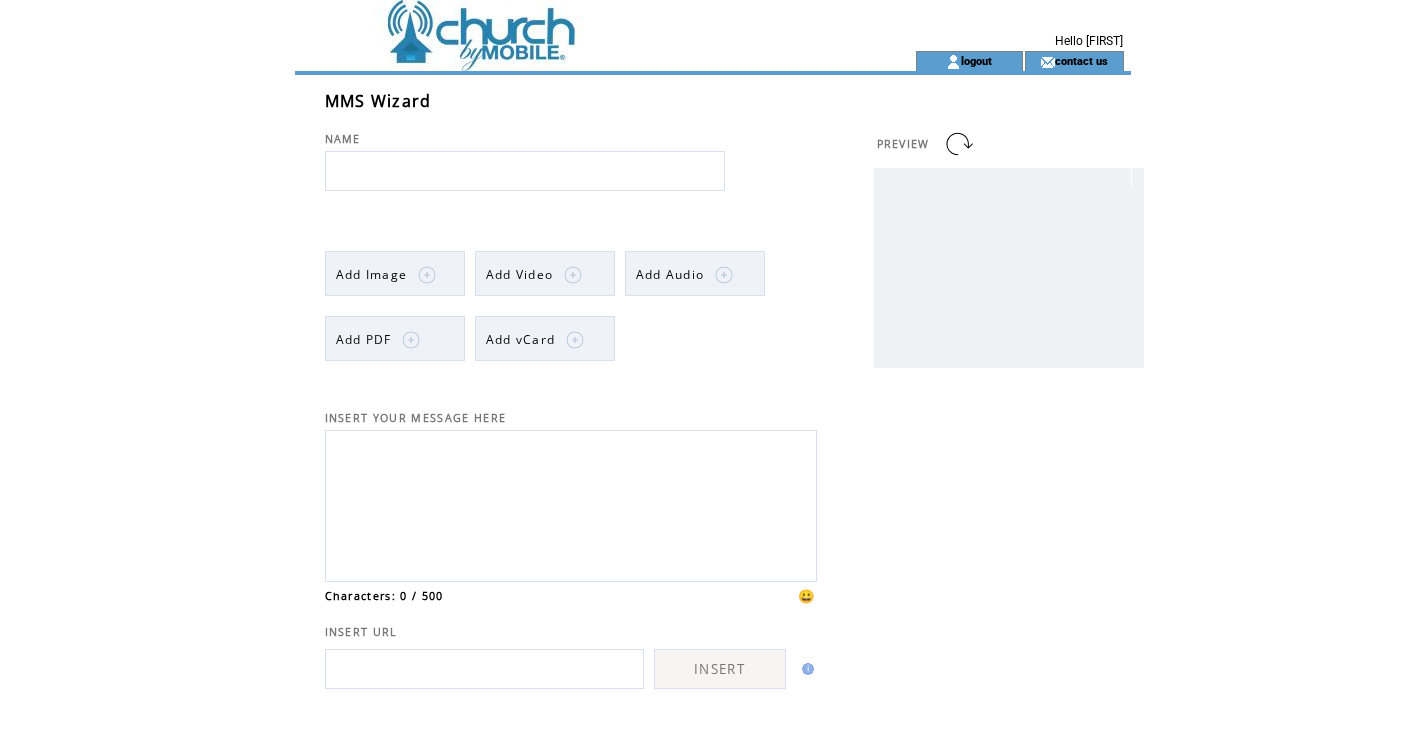 click at bounding box center (427, 274) 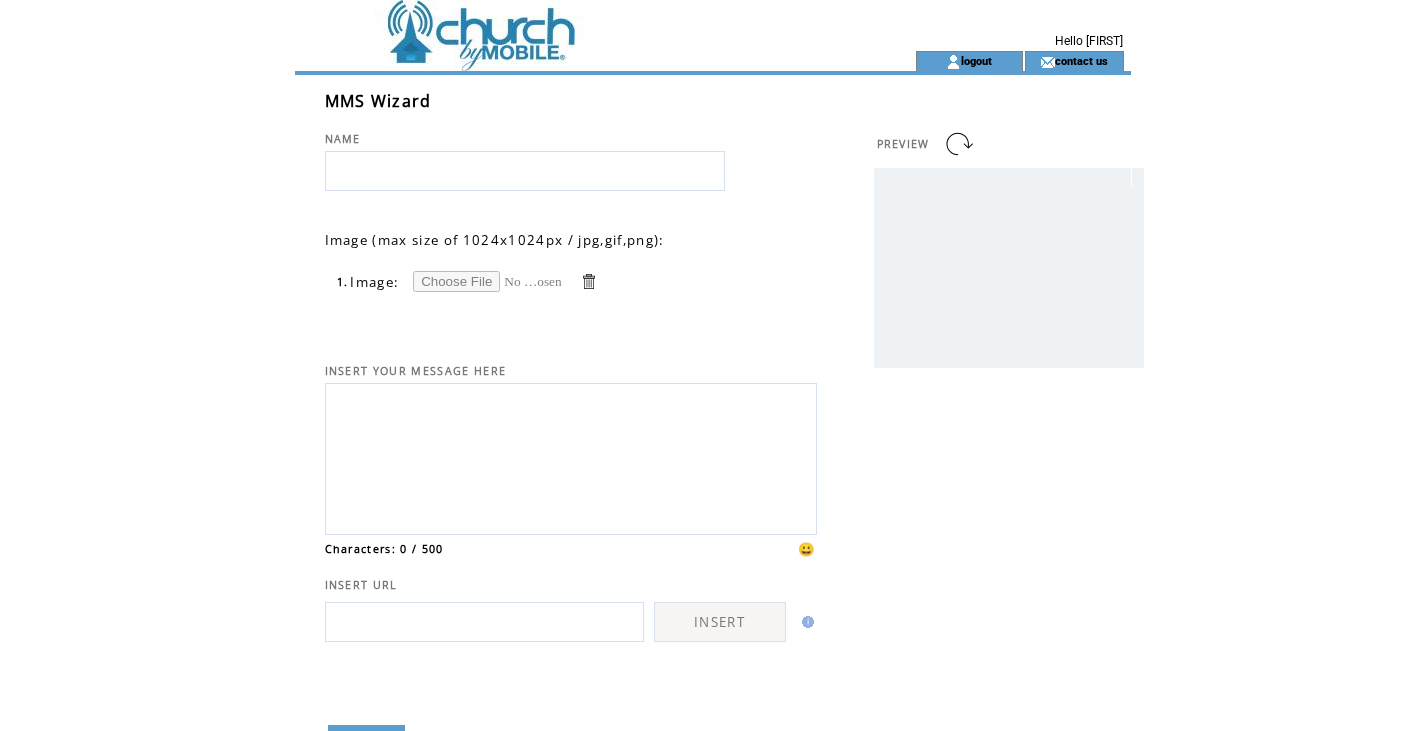 scroll, scrollTop: 0, scrollLeft: 0, axis: both 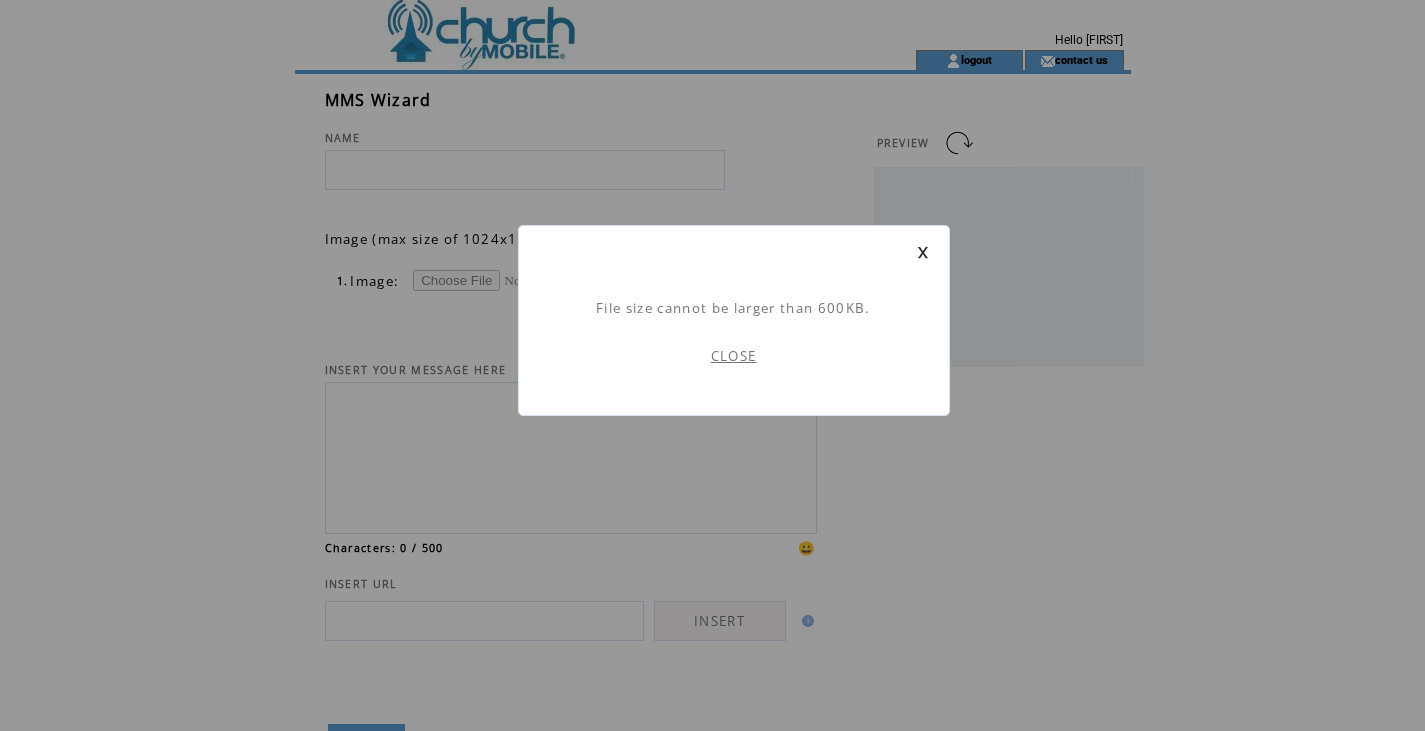 click on "CLOSE" at bounding box center (734, 356) 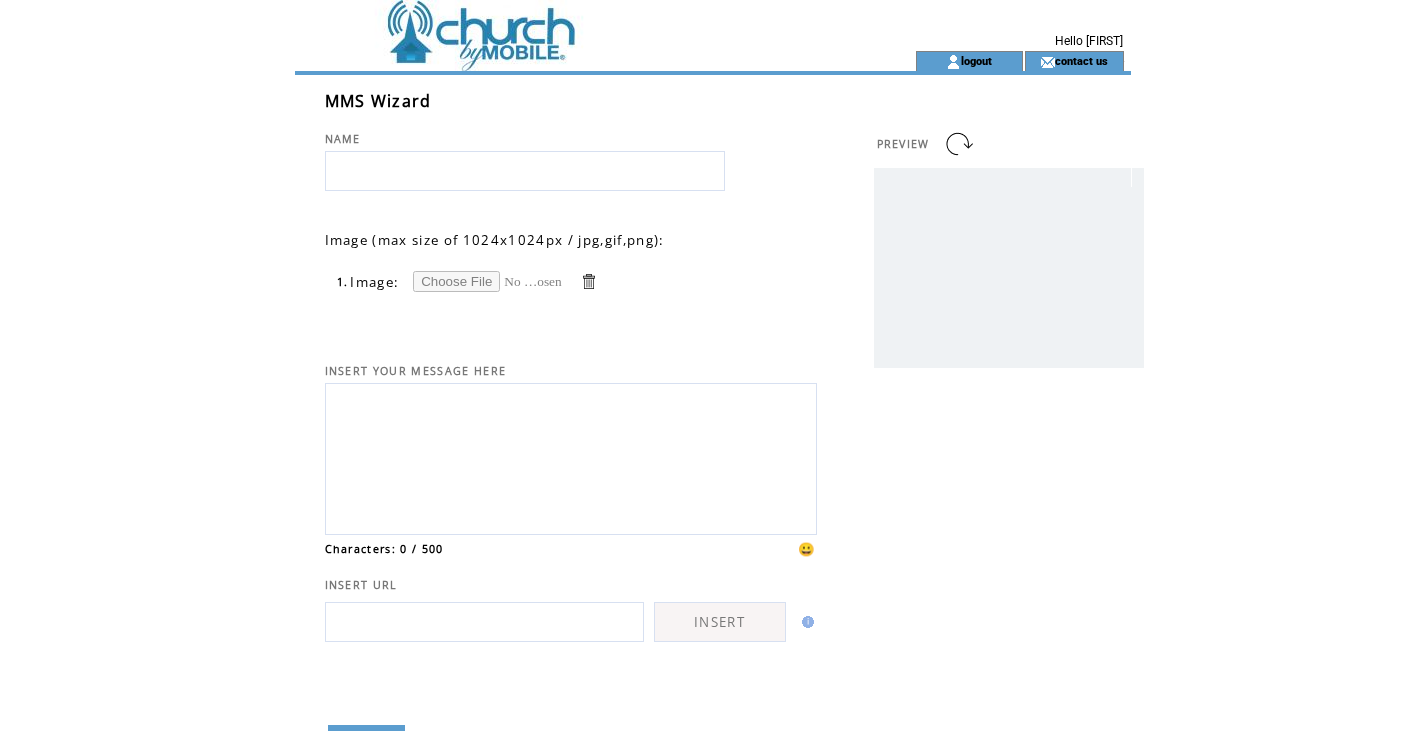 click at bounding box center [488, 281] 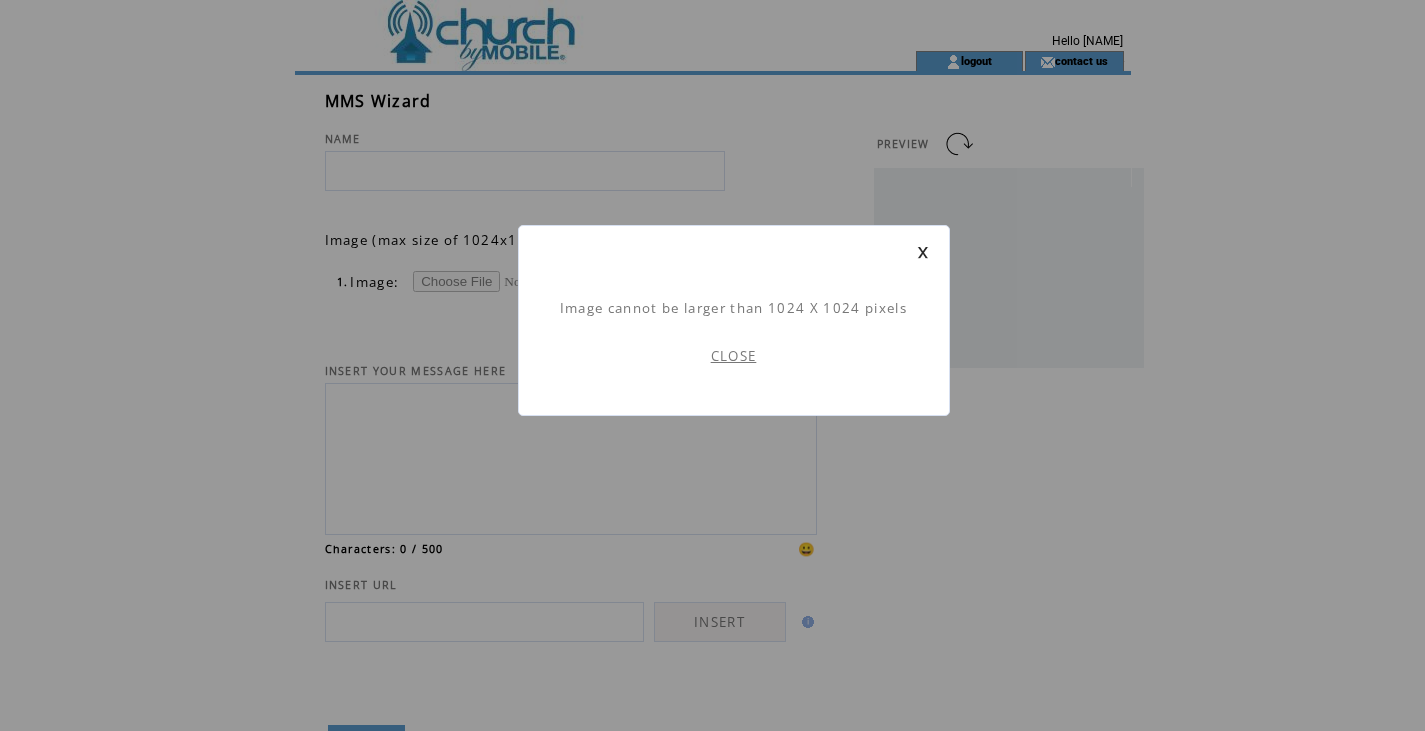 scroll, scrollTop: 1, scrollLeft: 0, axis: vertical 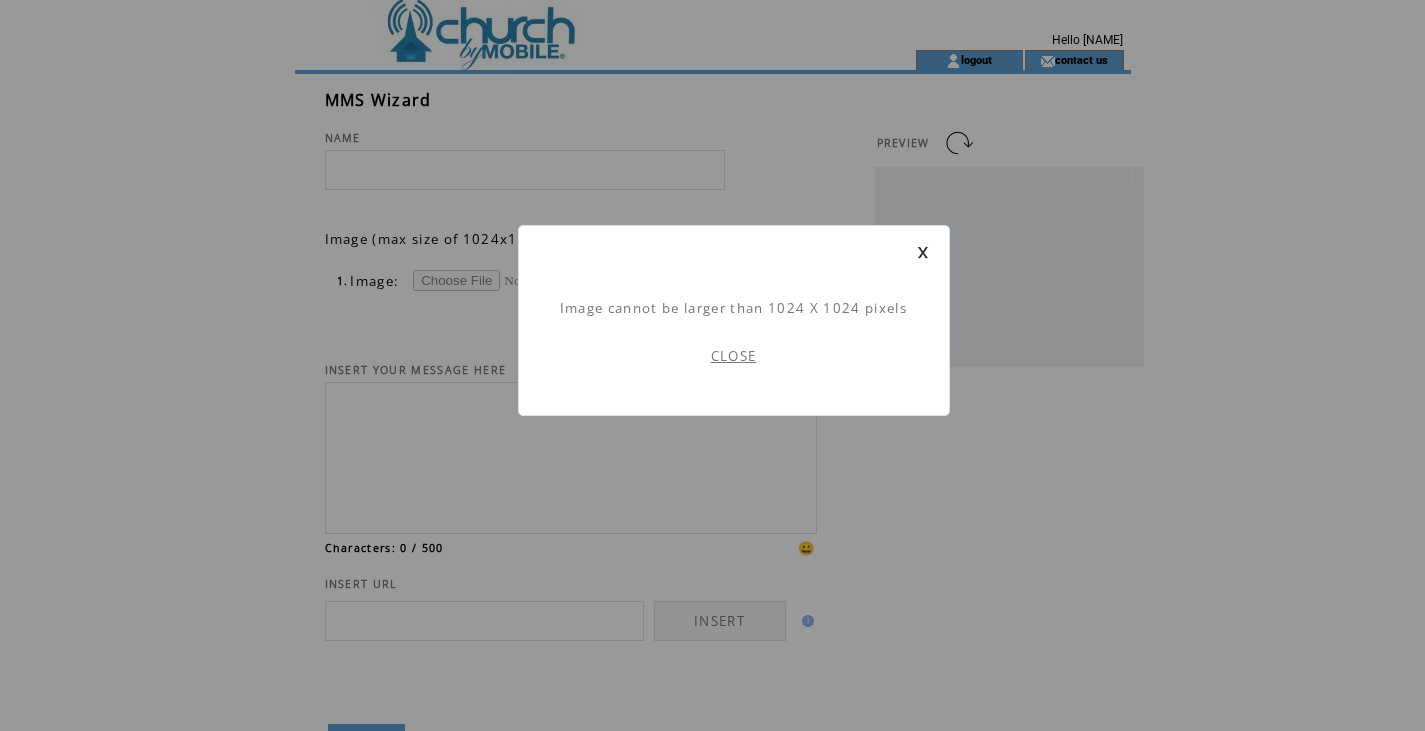 click on "CLOSE" at bounding box center (734, 356) 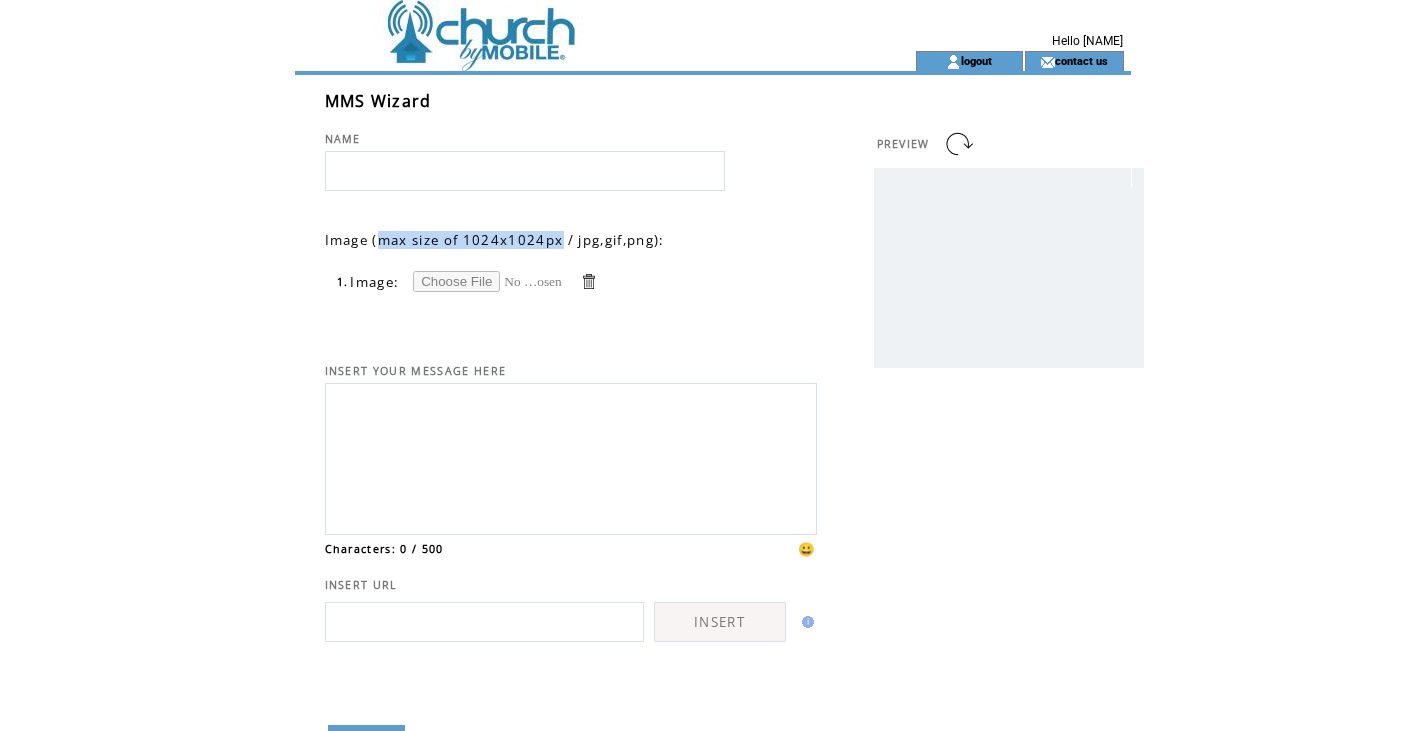 drag, startPoint x: 377, startPoint y: 239, endPoint x: 563, endPoint y: 240, distance: 186.00269 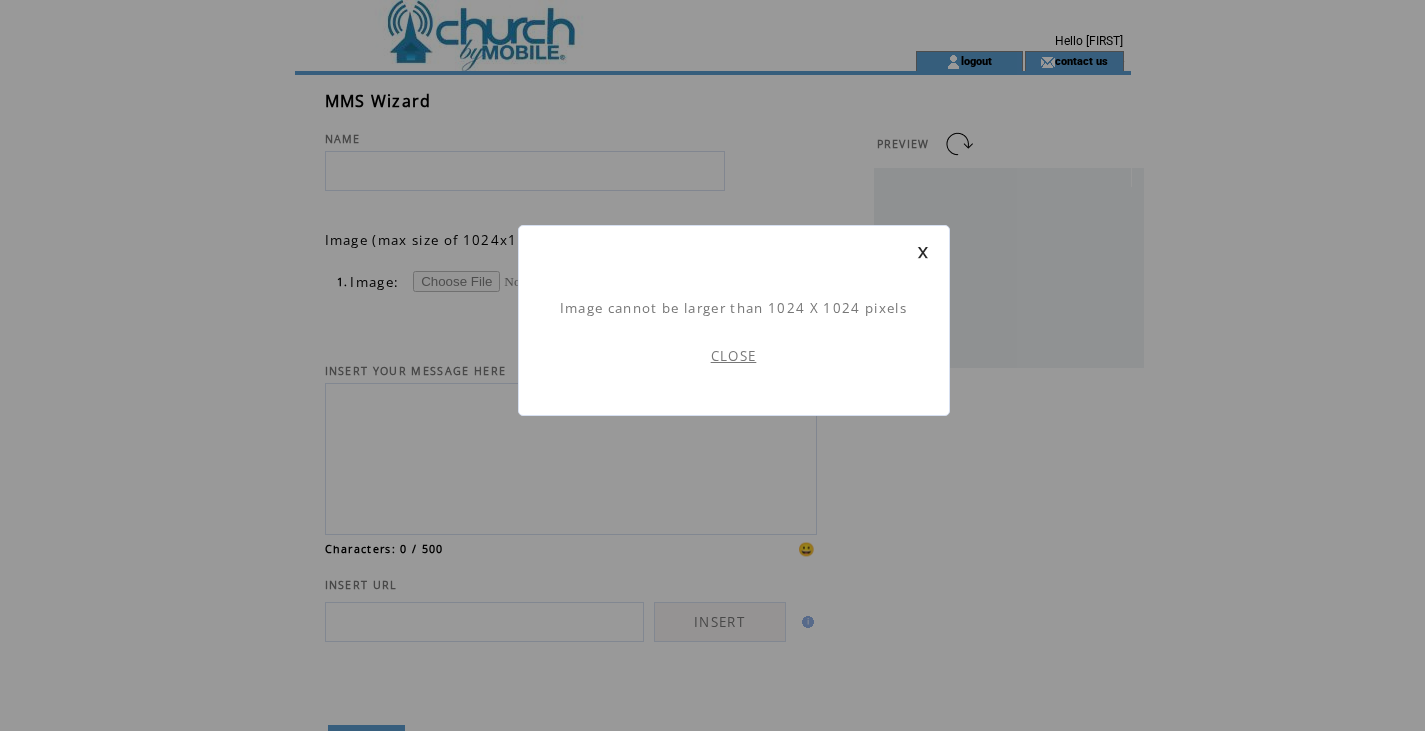 scroll, scrollTop: 1, scrollLeft: 0, axis: vertical 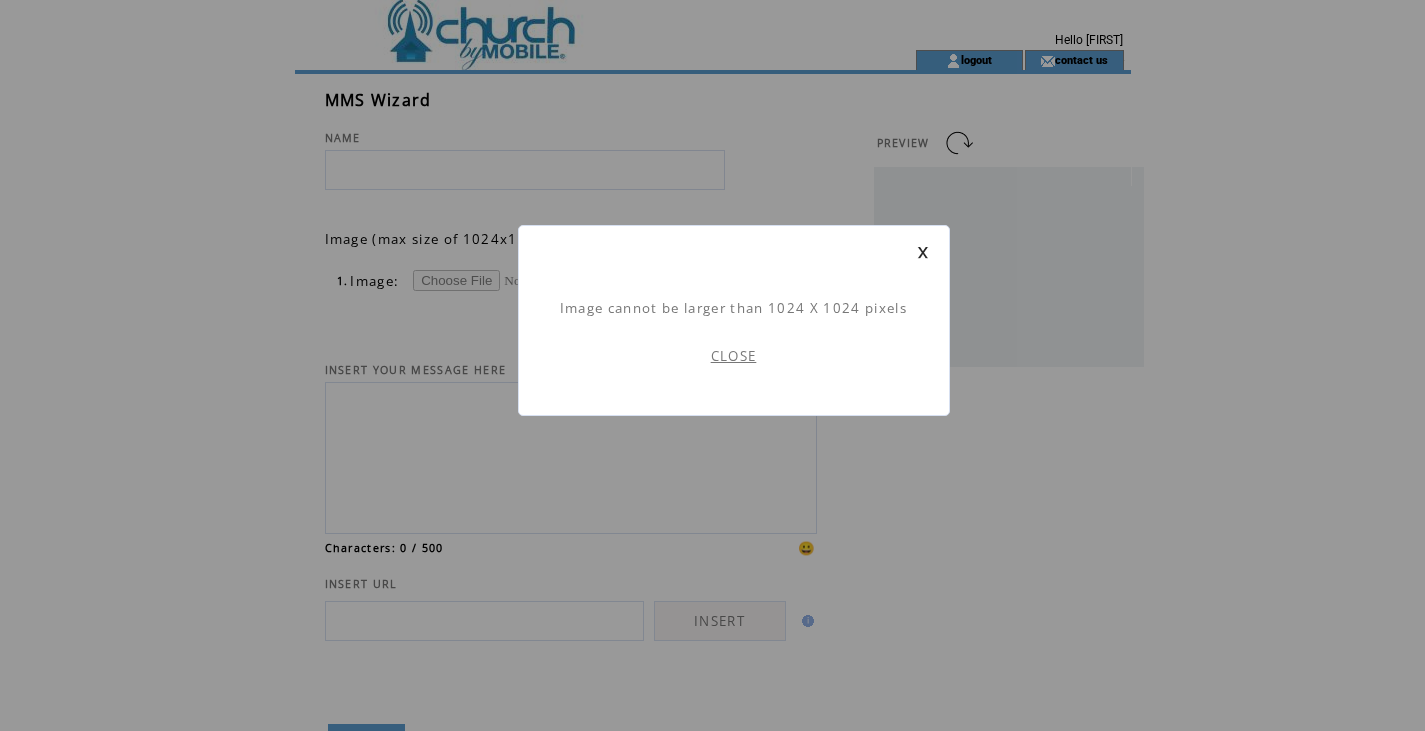 click on "CLOSE" at bounding box center (734, 356) 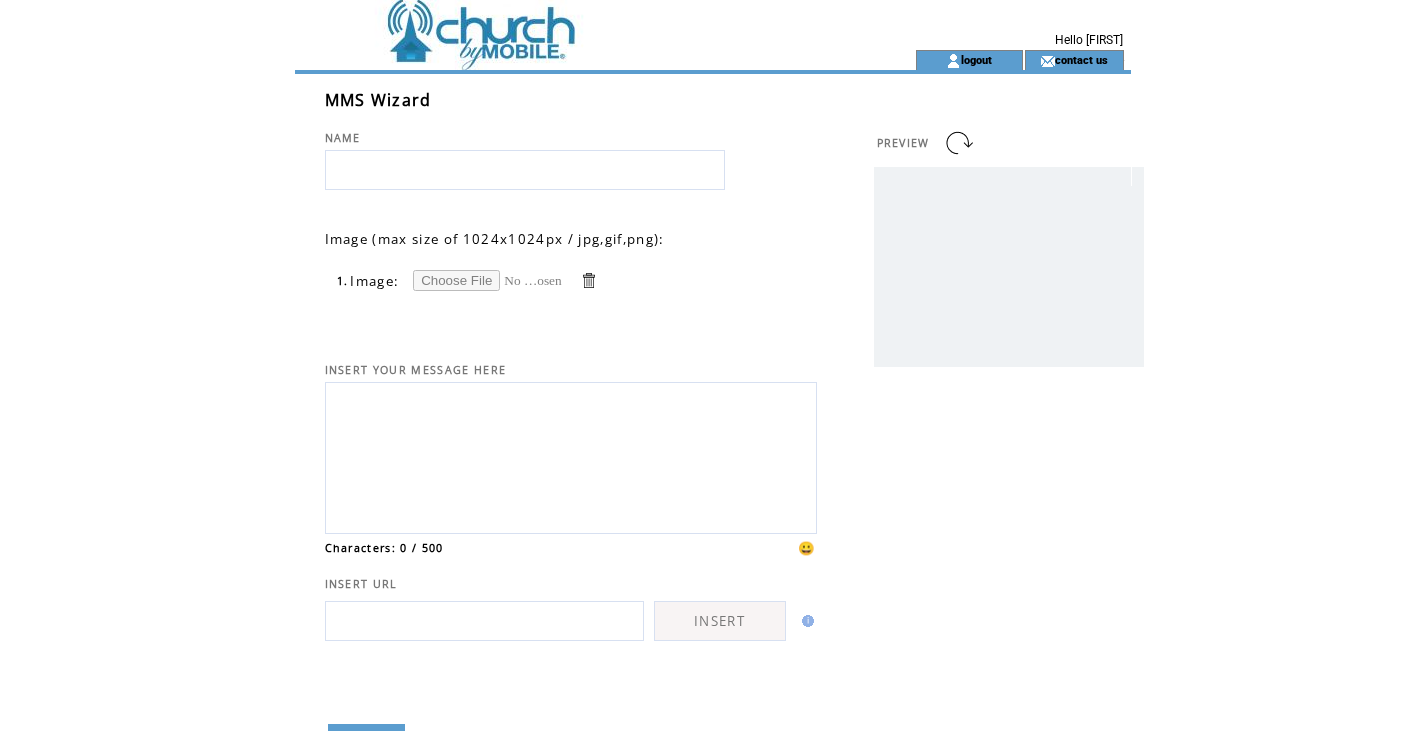 scroll, scrollTop: 0, scrollLeft: 0, axis: both 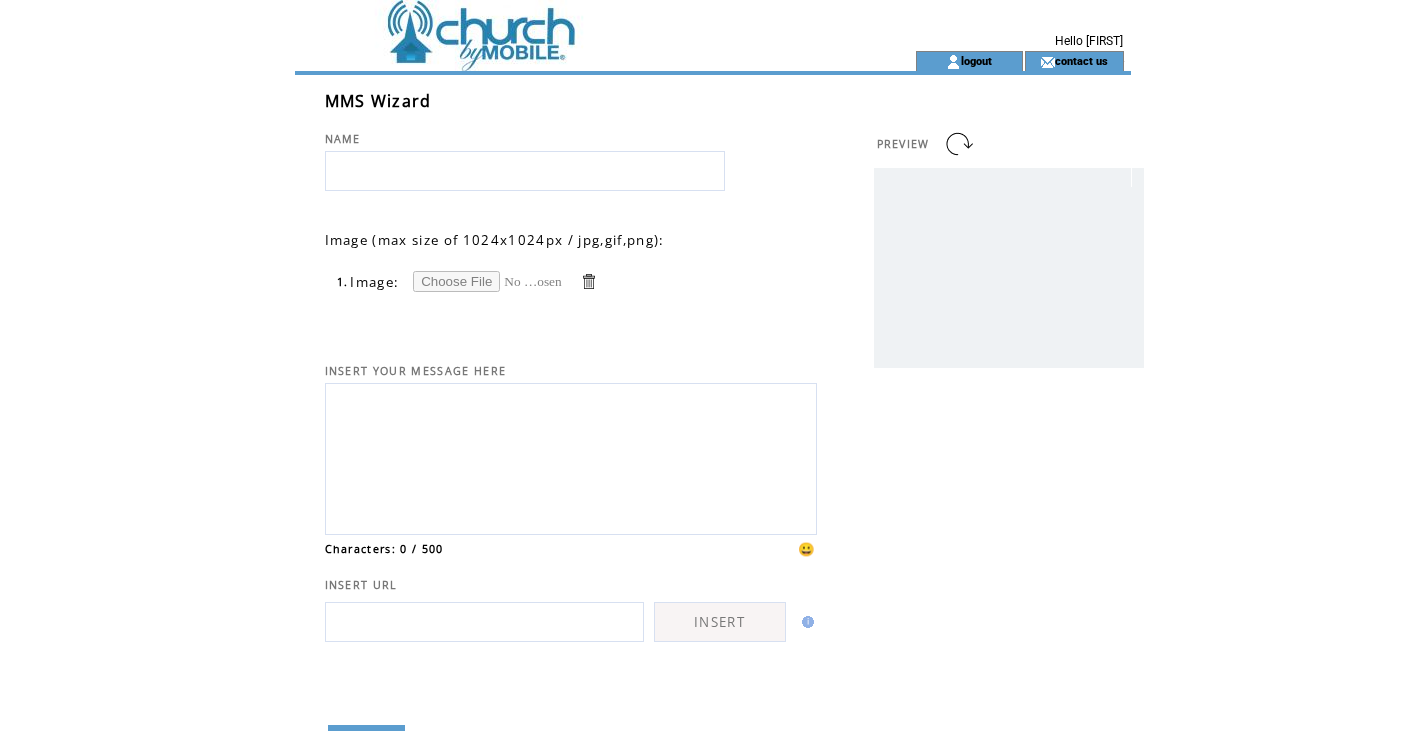 click at bounding box center (488, 281) 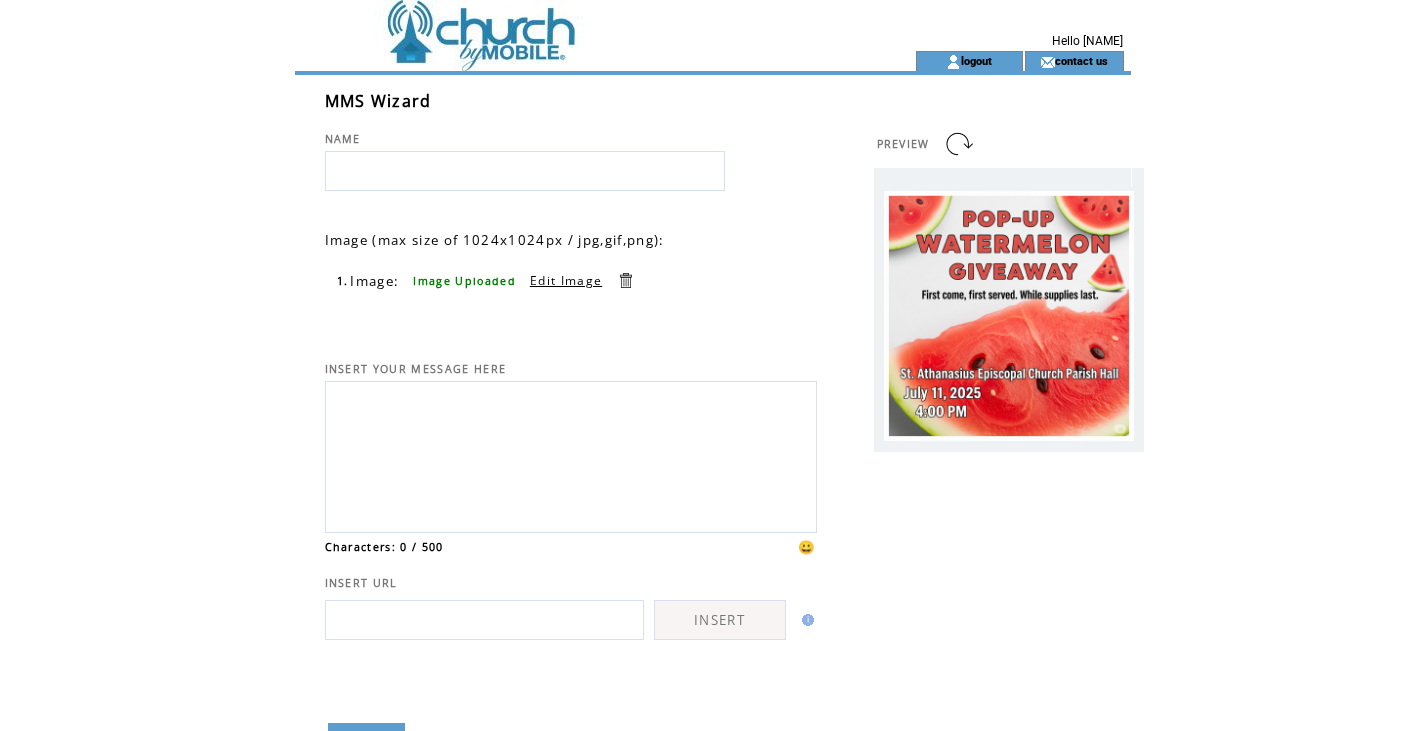 scroll, scrollTop: 0, scrollLeft: 0, axis: both 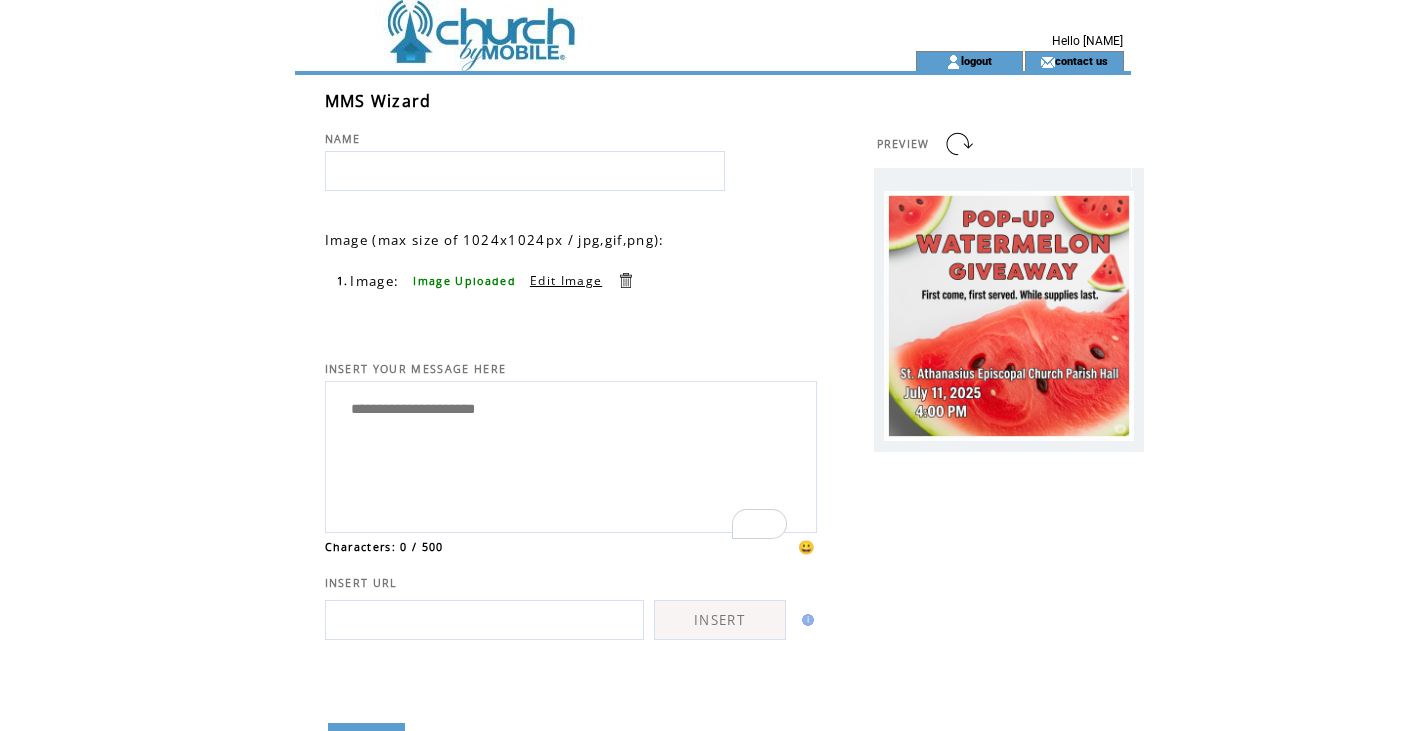 type on "**********" 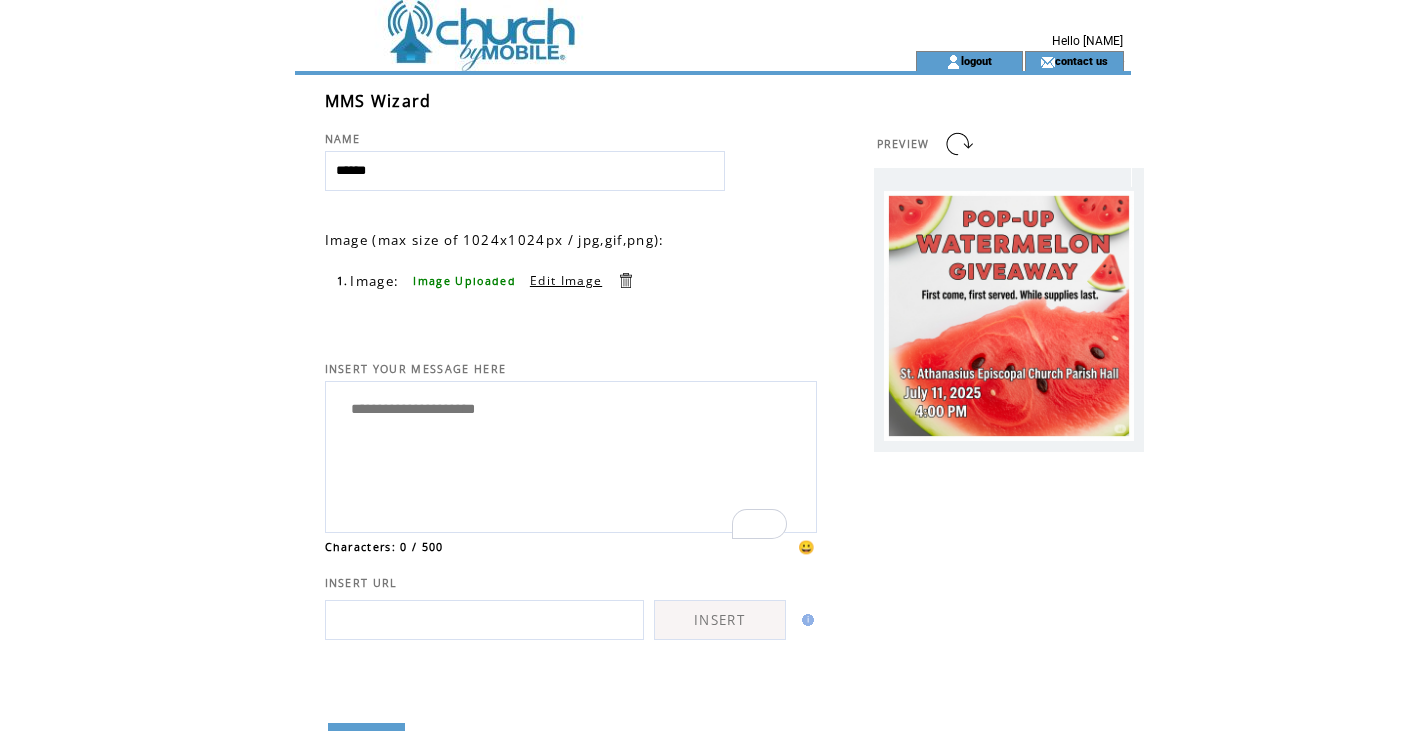 click on "******" at bounding box center [525, 171] 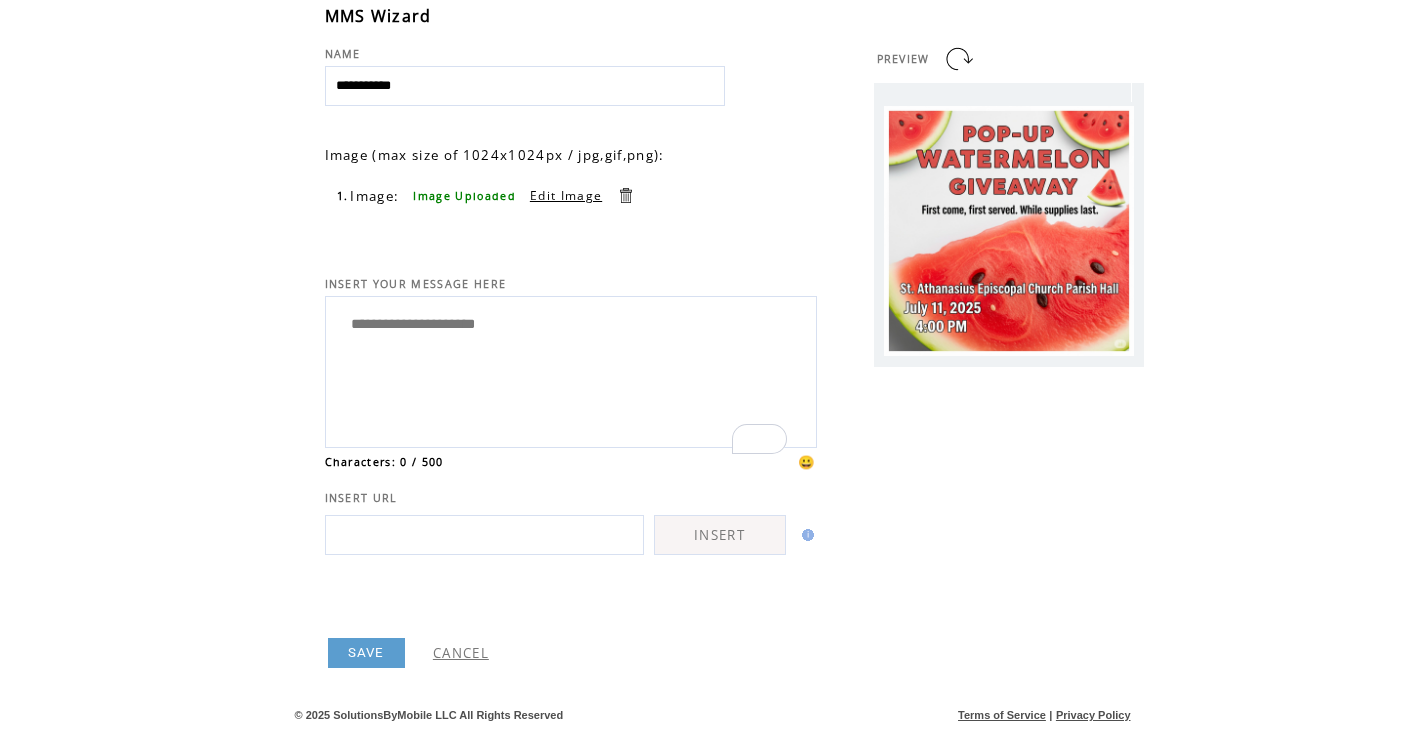 scroll, scrollTop: 122, scrollLeft: 0, axis: vertical 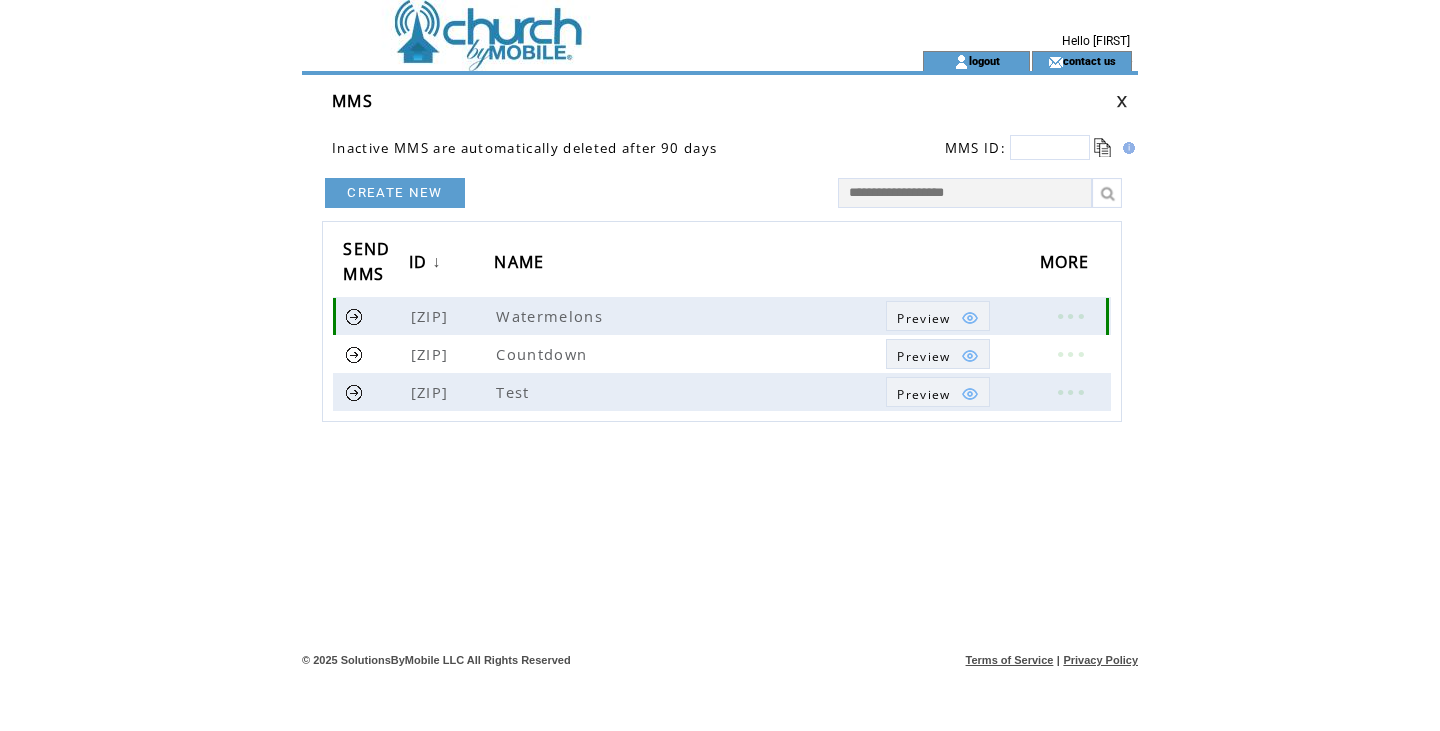 click on "Preview" at bounding box center (937, 316) 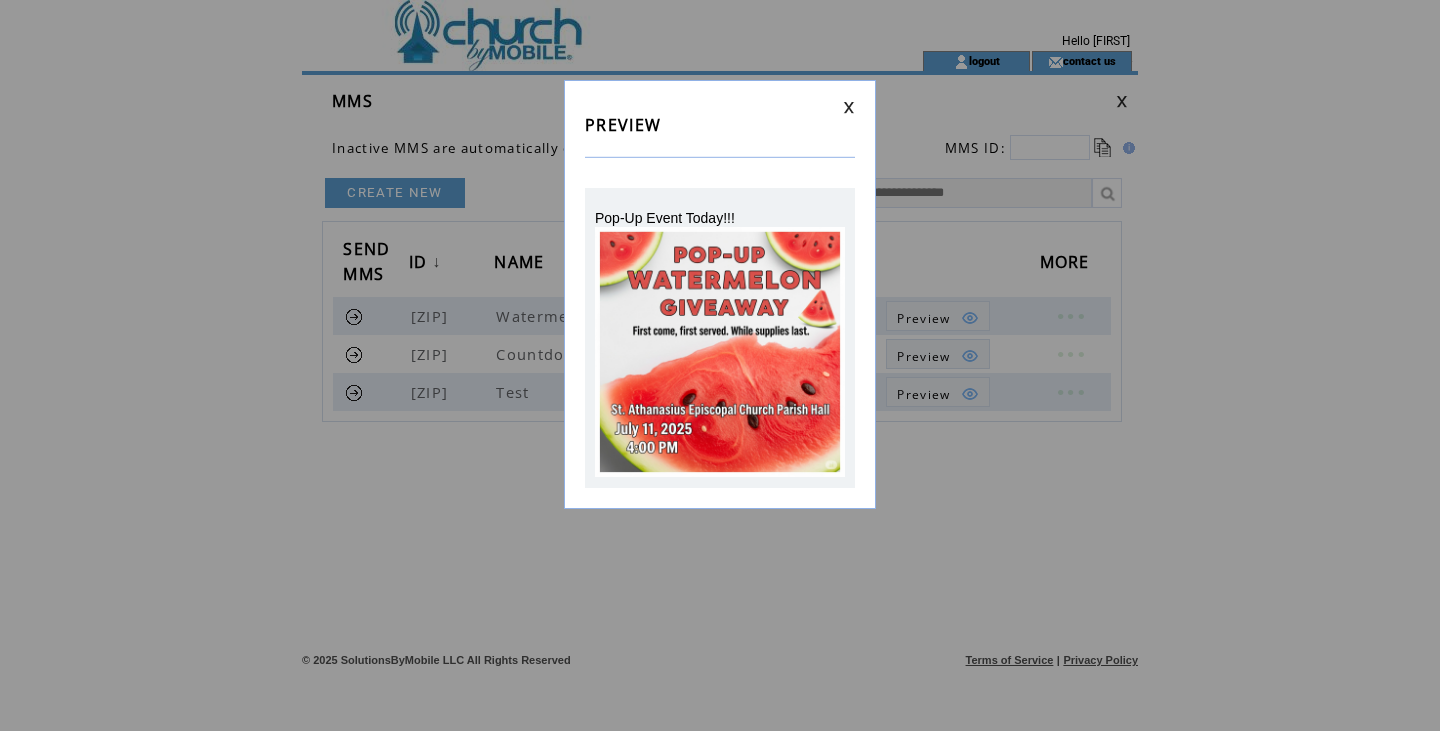 click at bounding box center [849, 107] 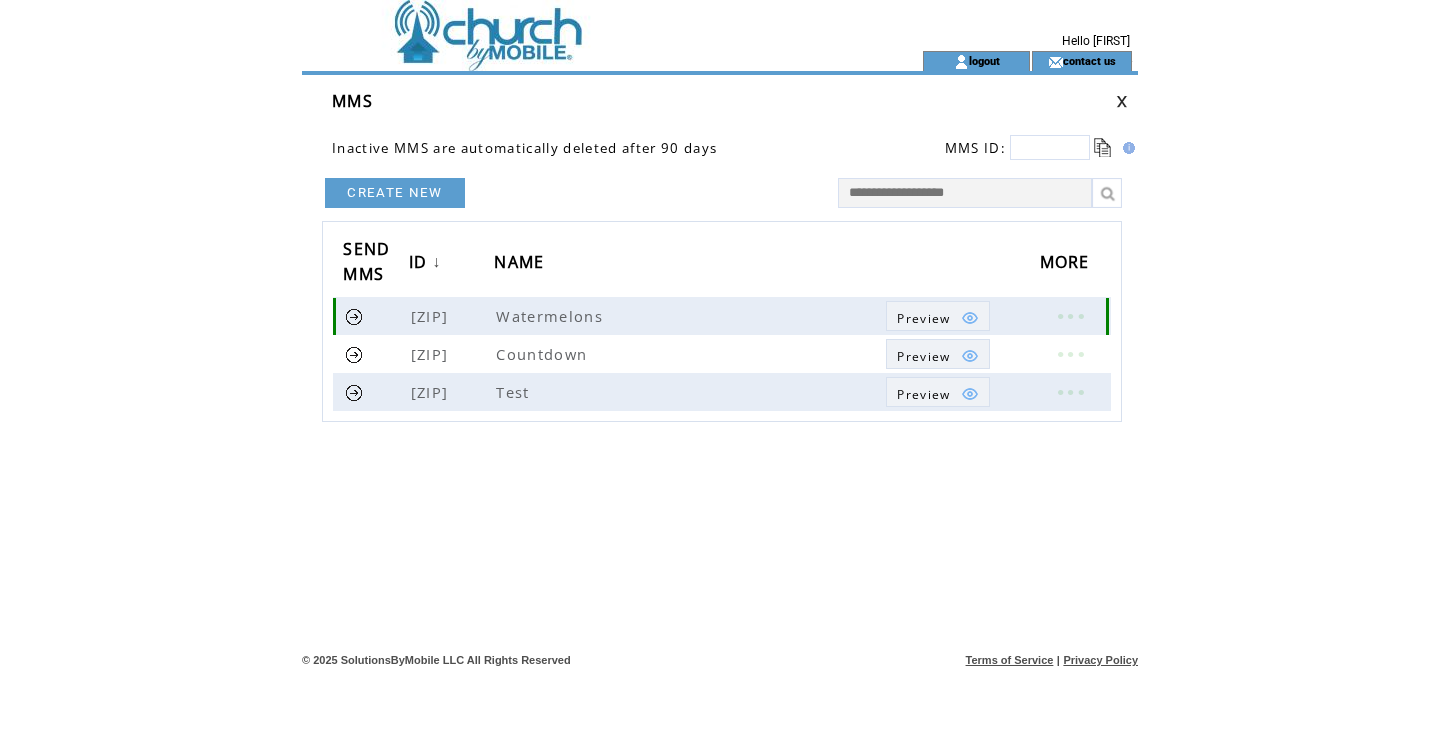 click at bounding box center (354, 316) 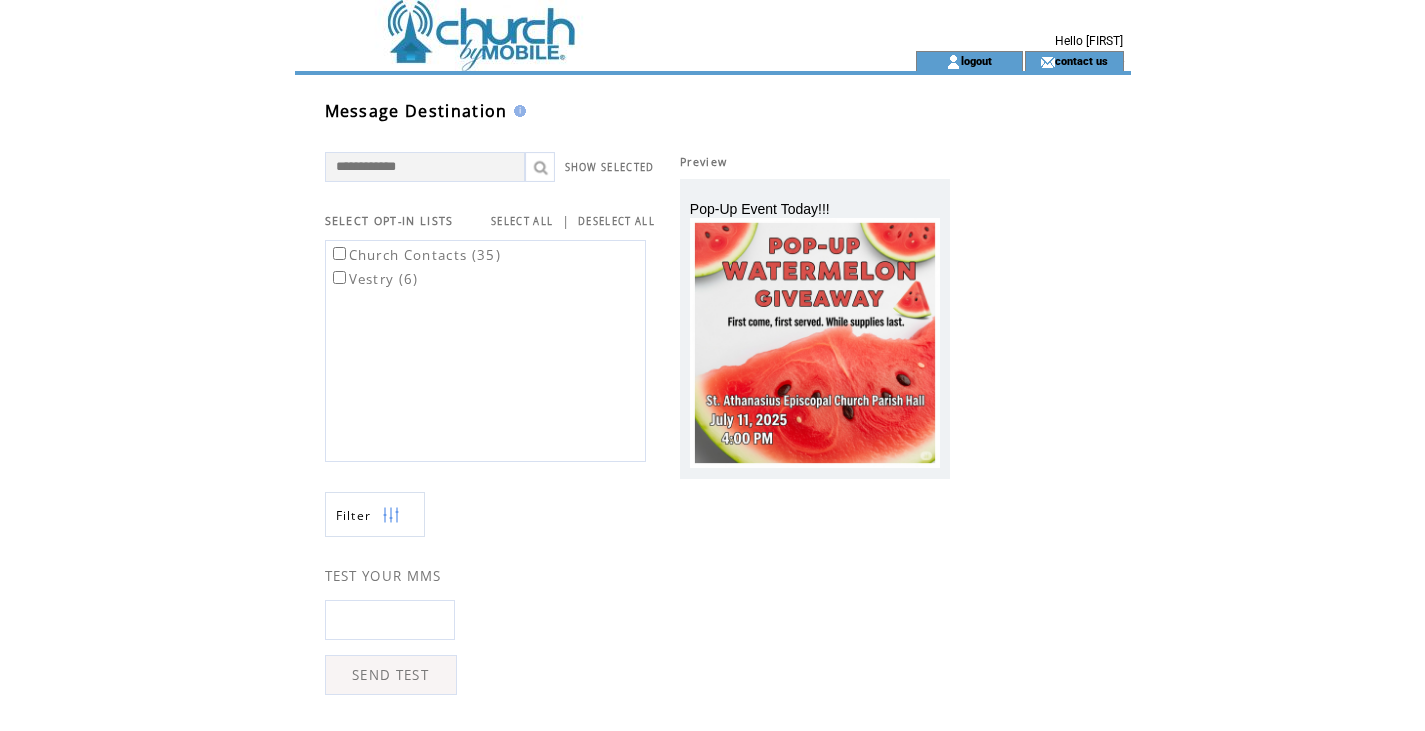 scroll, scrollTop: 0, scrollLeft: 0, axis: both 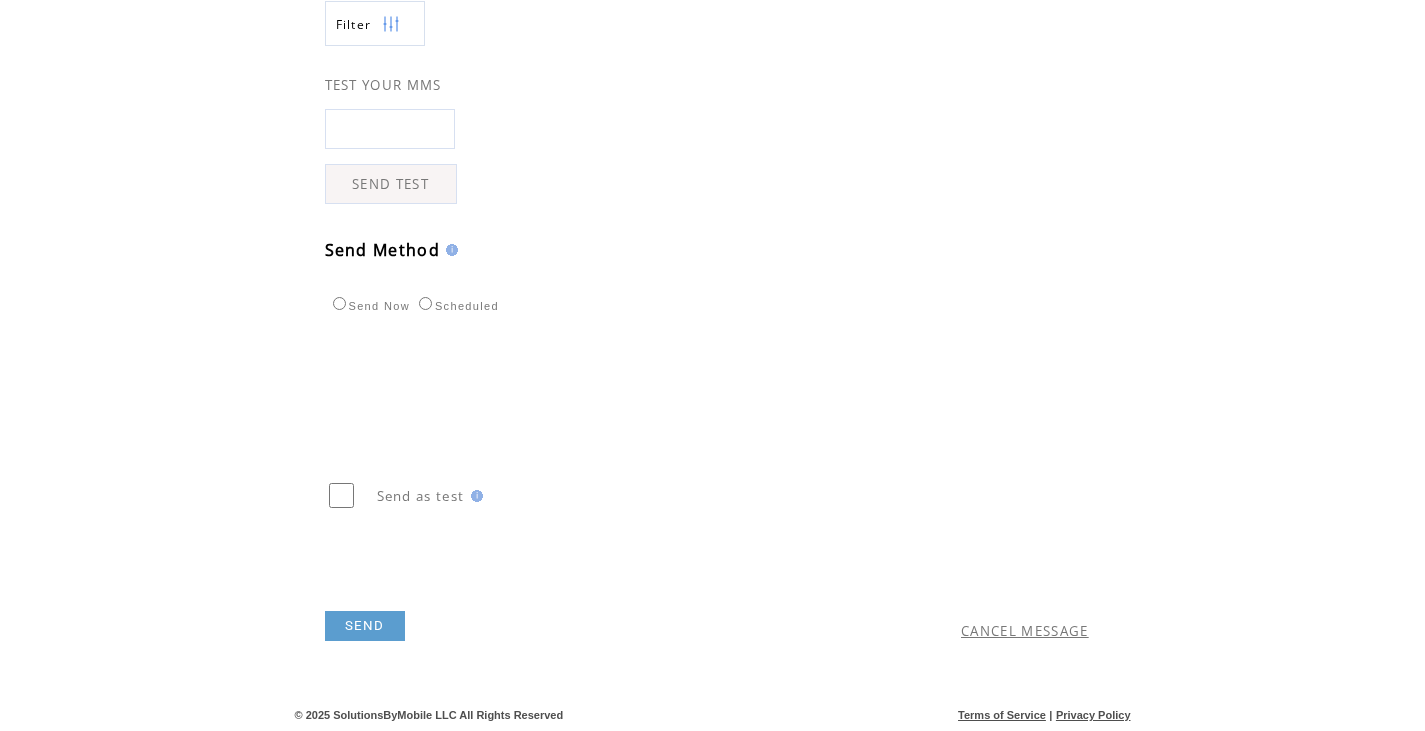 click on "SEND" at bounding box center [365, 626] 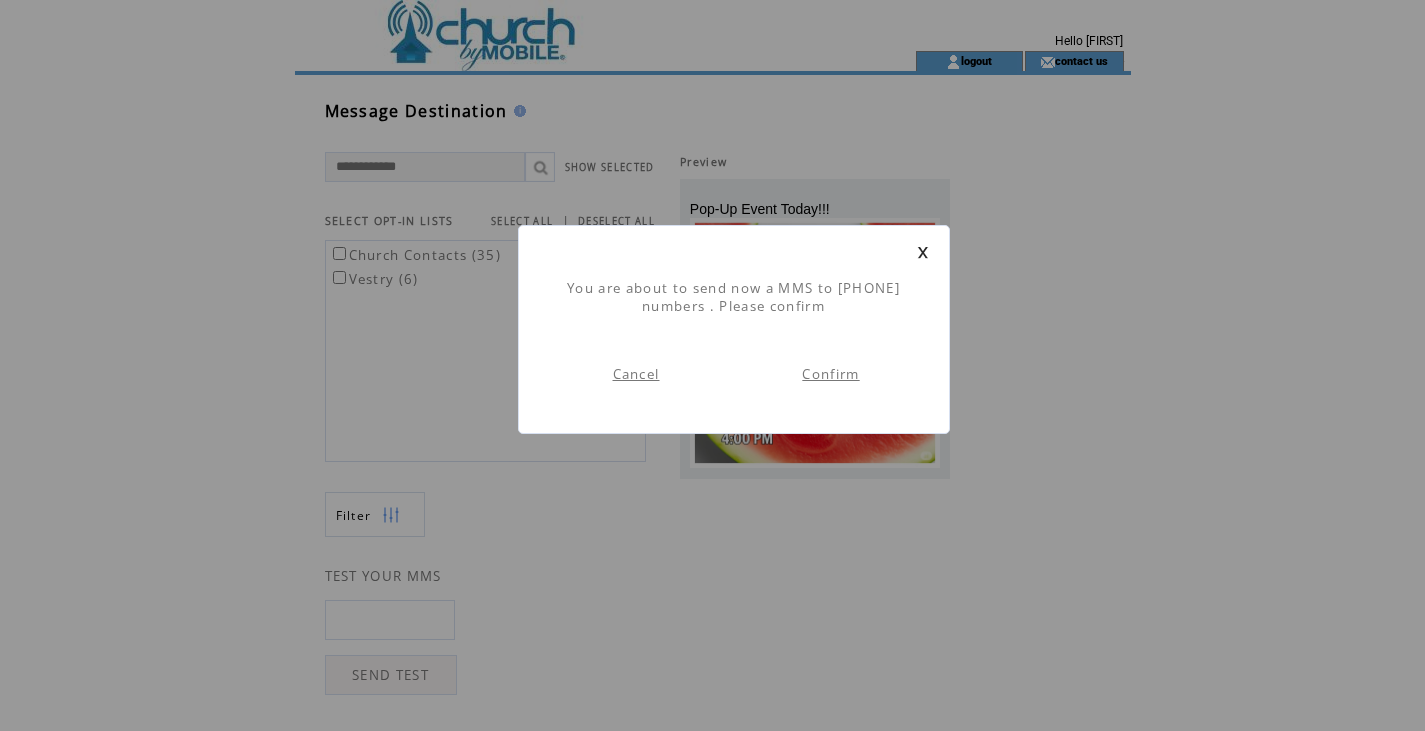 scroll, scrollTop: 1, scrollLeft: 0, axis: vertical 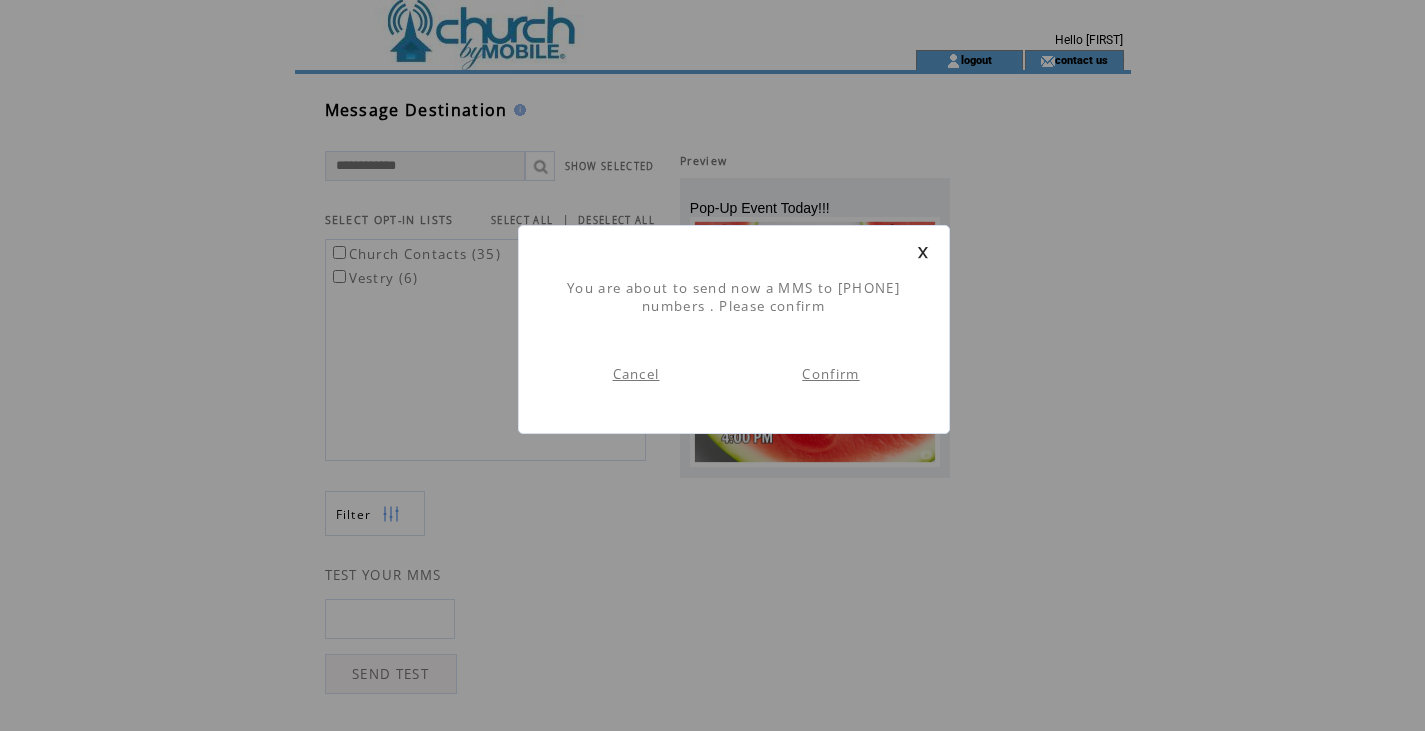 click on "Confirm" at bounding box center [830, 374] 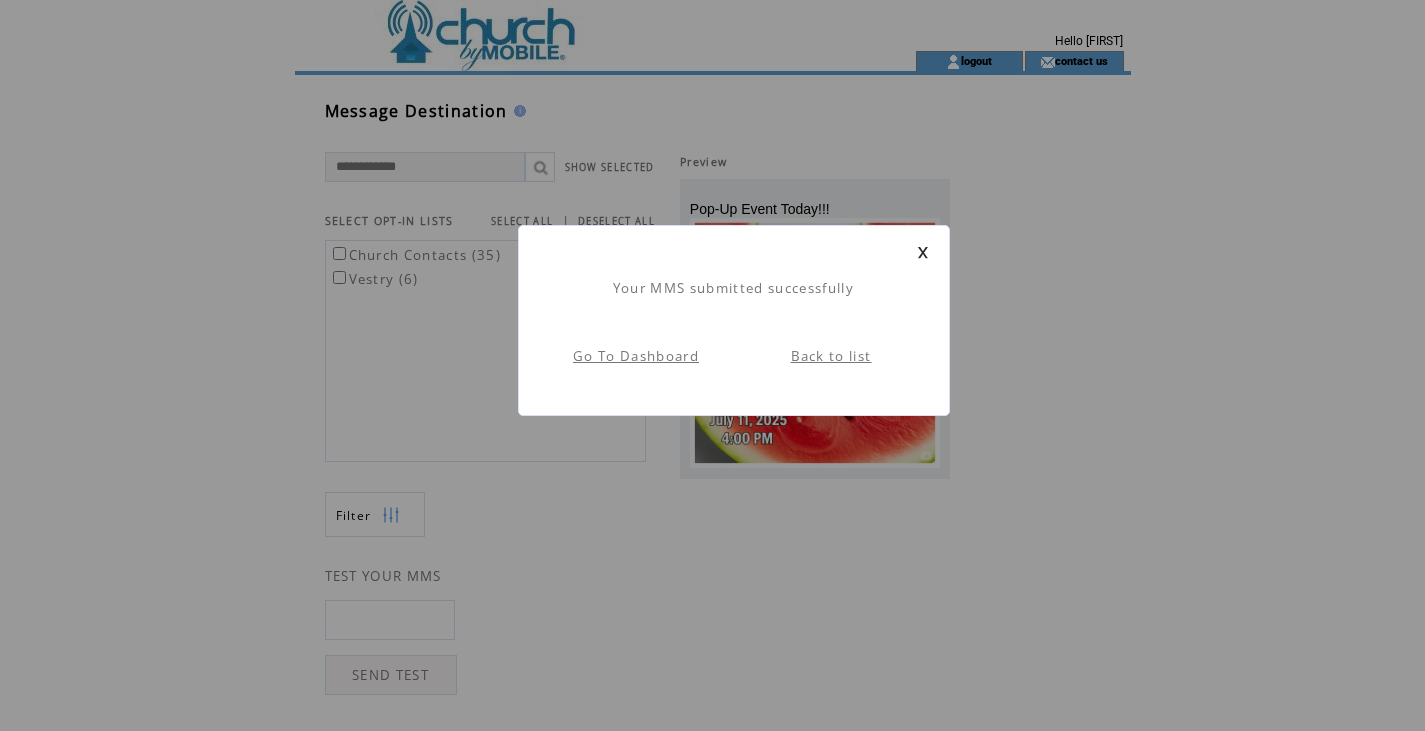 scroll, scrollTop: 1, scrollLeft: 0, axis: vertical 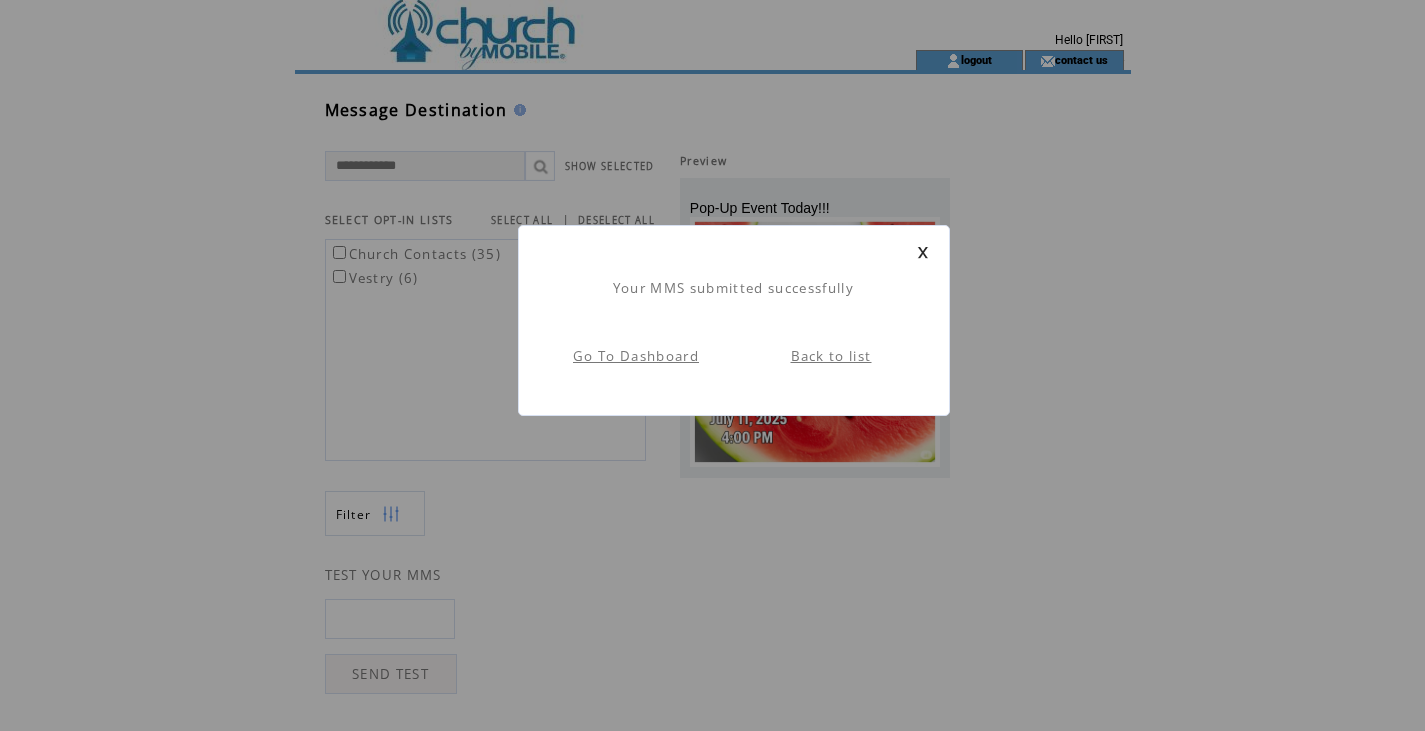 click on "Go To Dashboard" at bounding box center [636, 356] 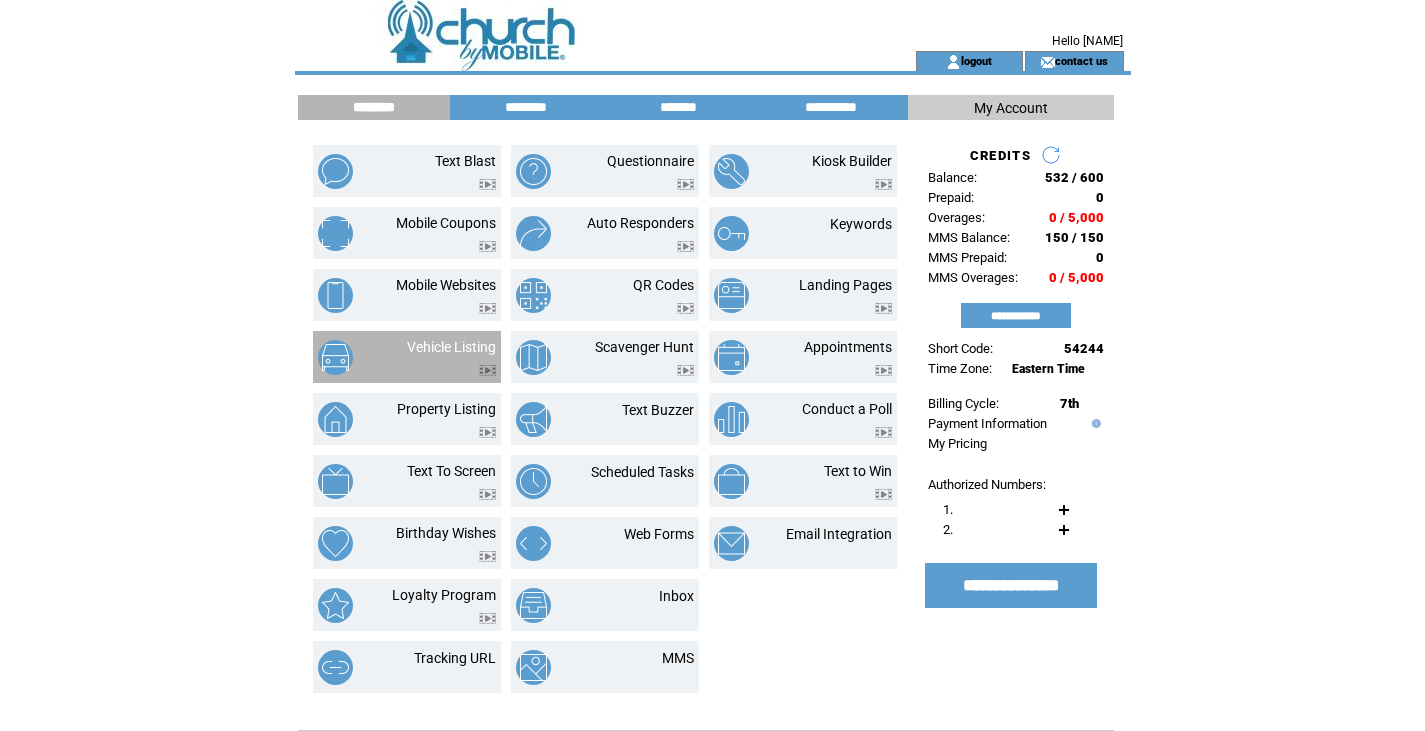 scroll, scrollTop: 0, scrollLeft: 0, axis: both 